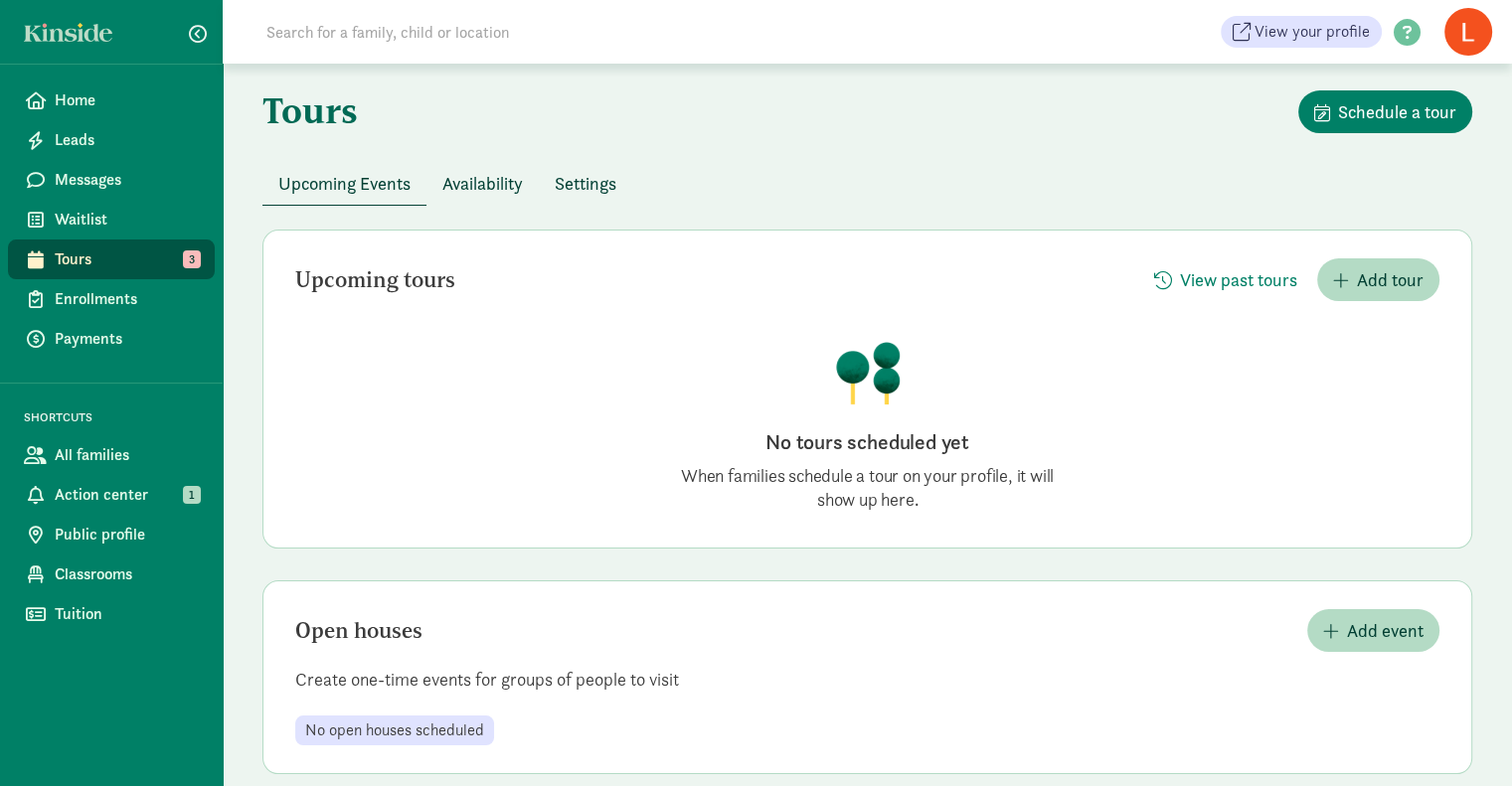 scroll, scrollTop: 0, scrollLeft: 0, axis: both 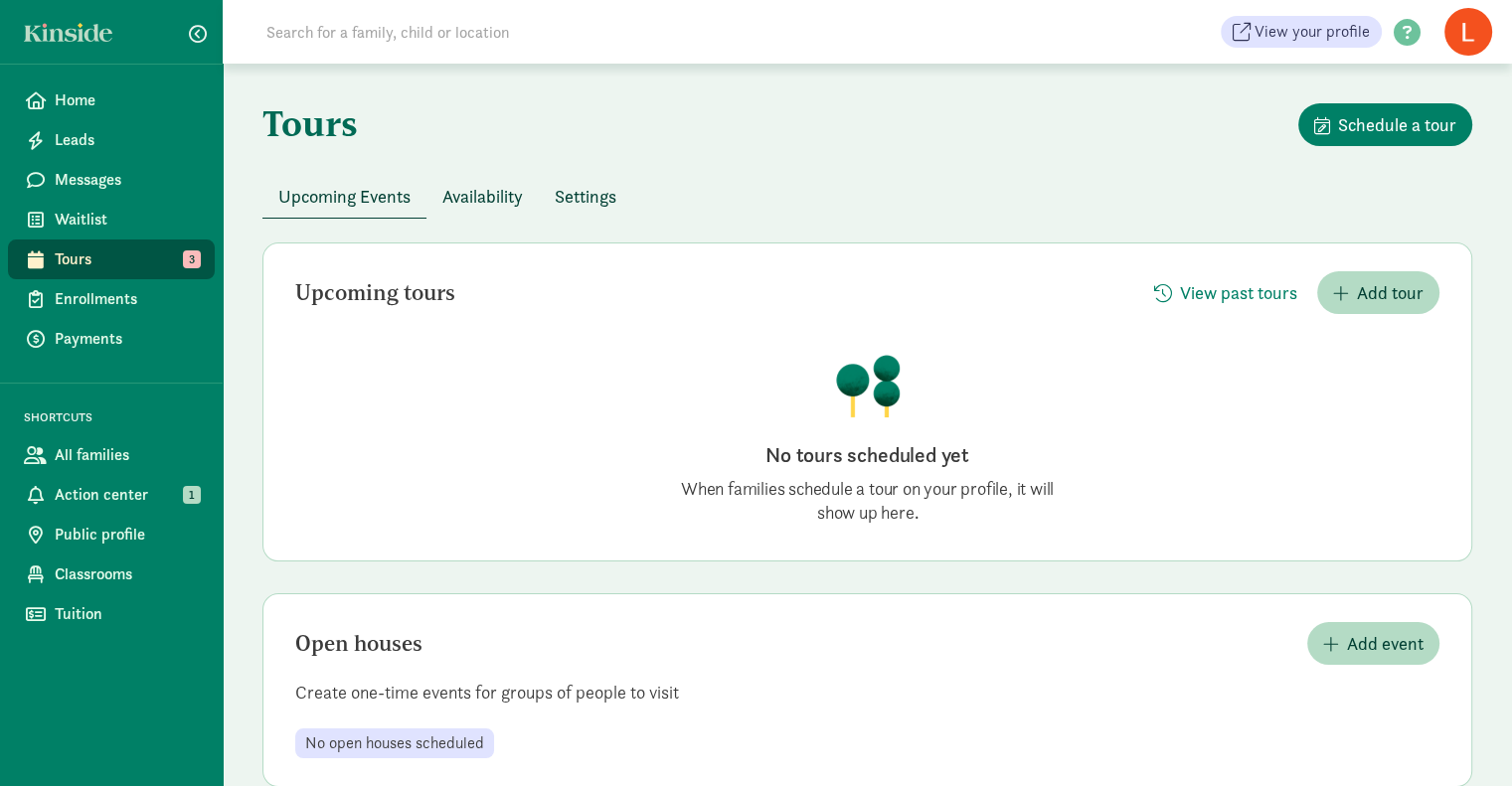 click on "Availability" at bounding box center [482, 196] 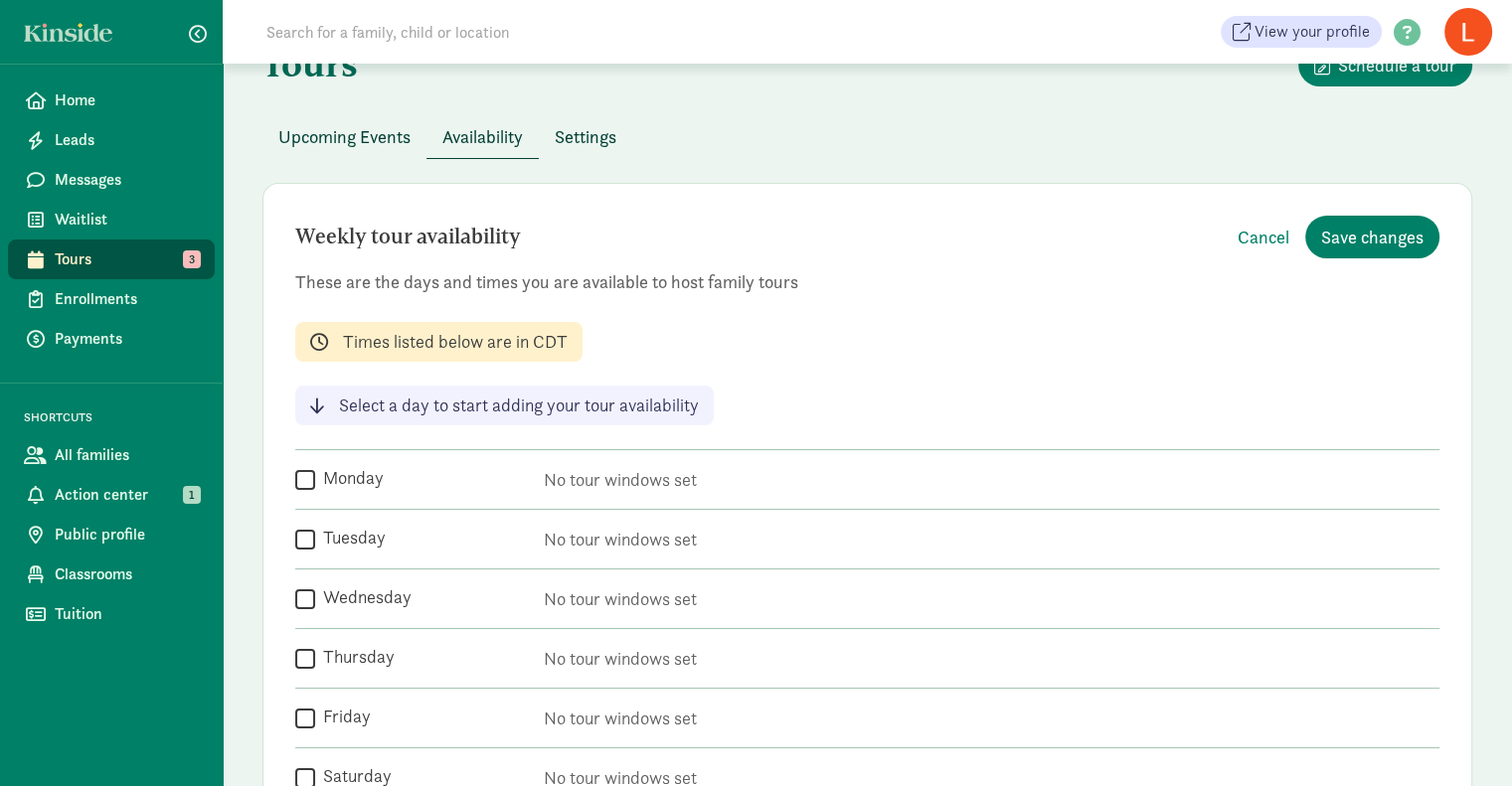 scroll, scrollTop: 0, scrollLeft: 0, axis: both 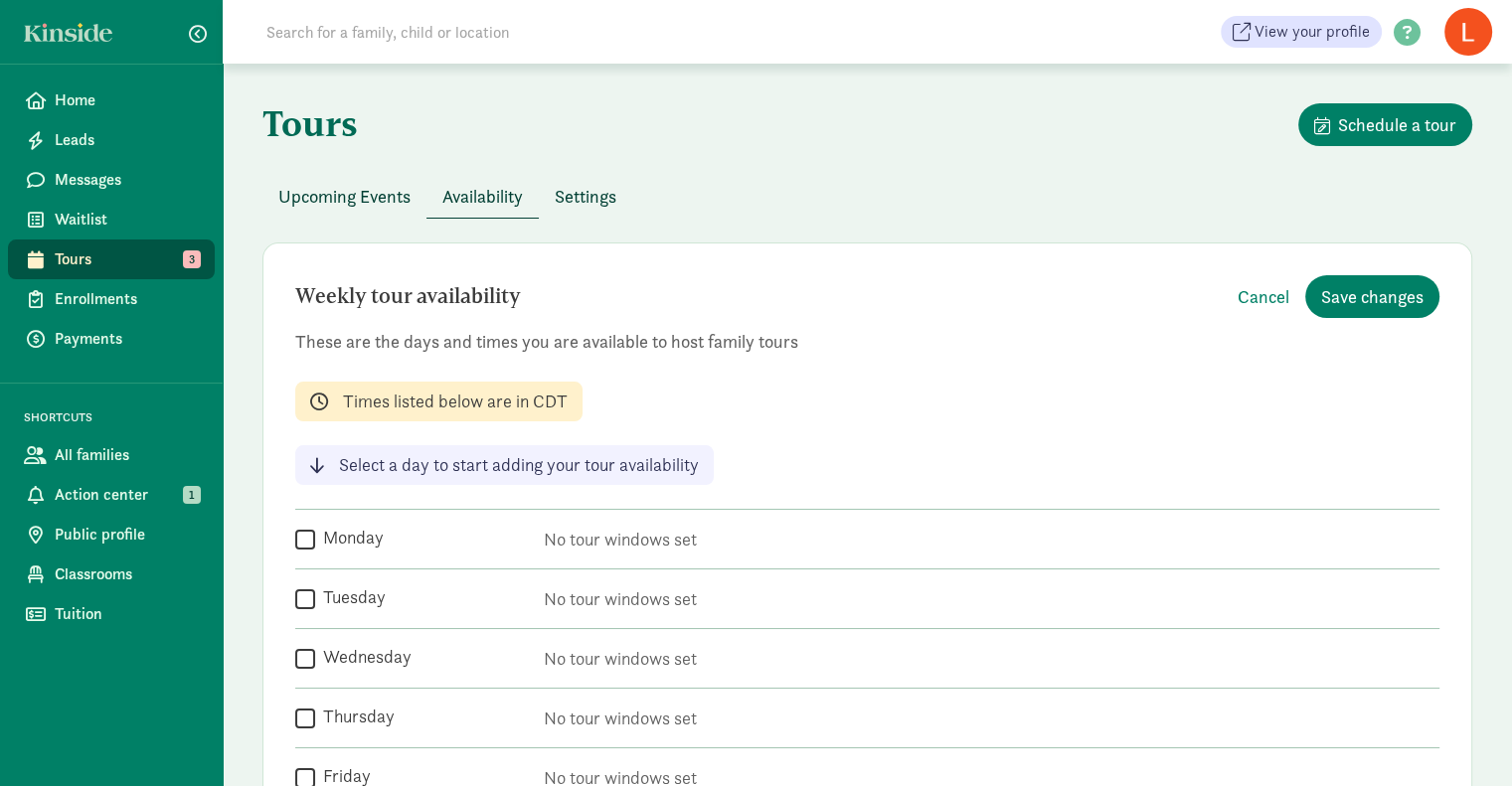 click on "Settings" at bounding box center (586, 196) 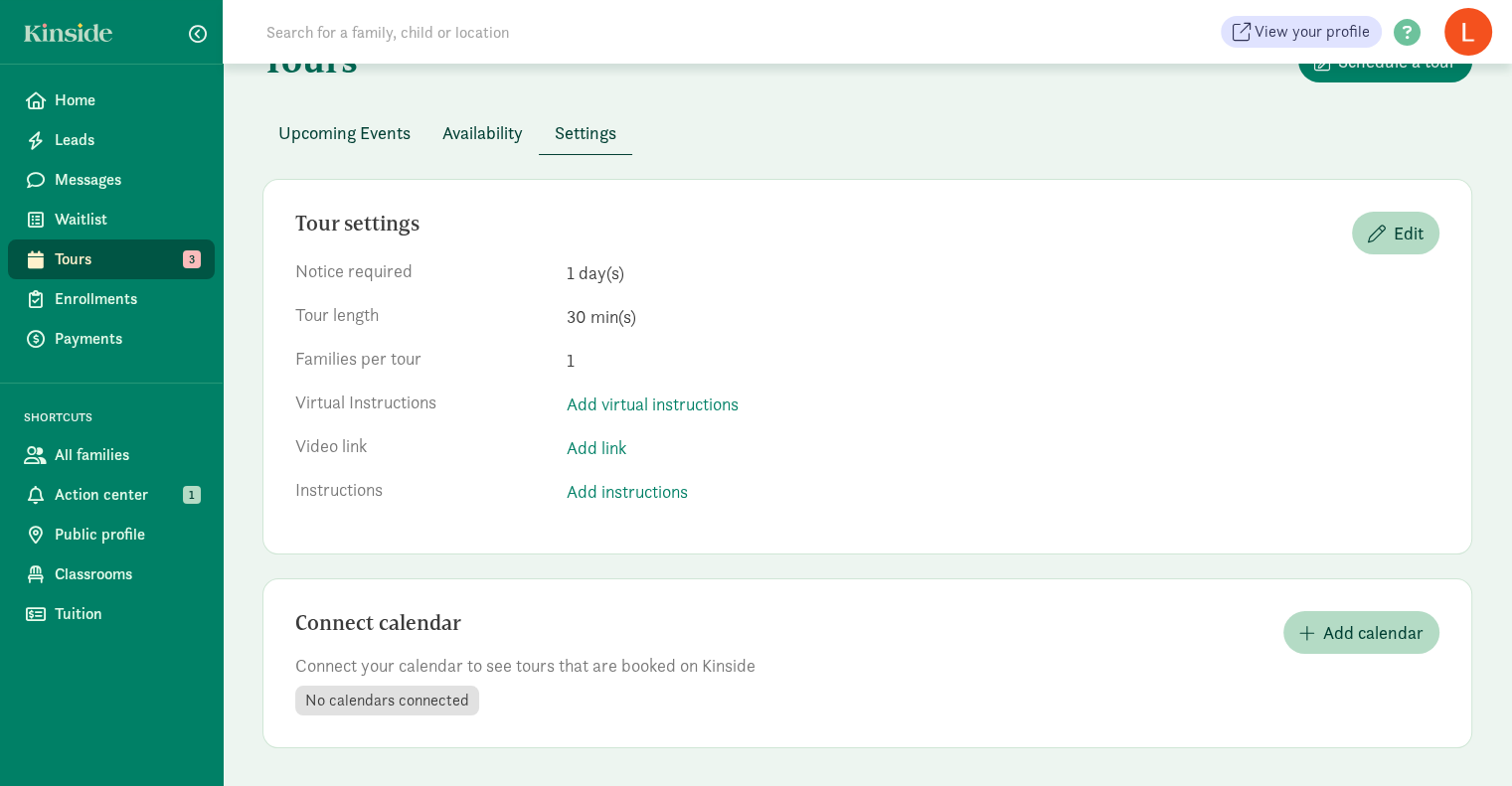 scroll, scrollTop: 0, scrollLeft: 0, axis: both 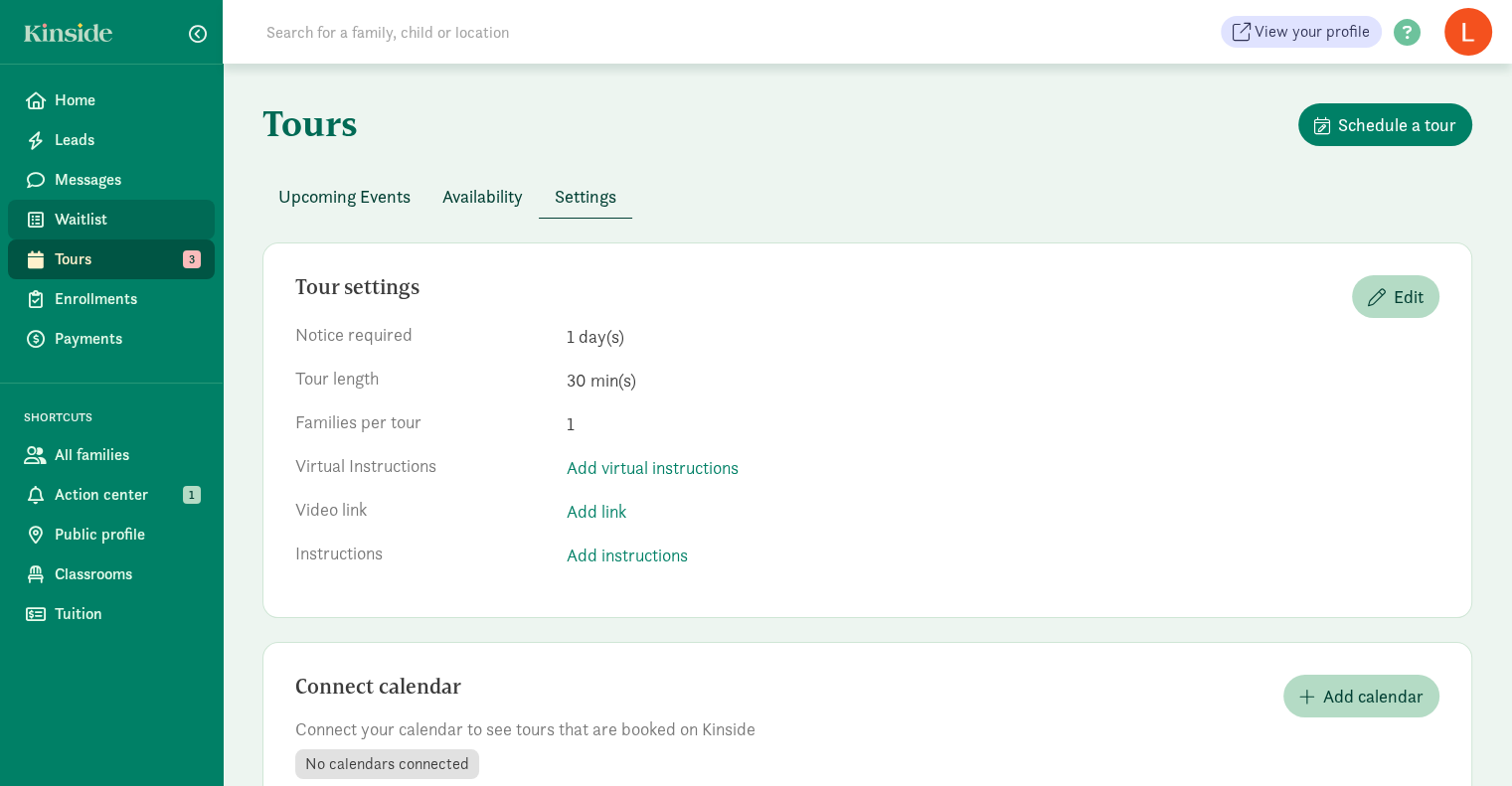 click on "Waitlist" at bounding box center [126, 220] 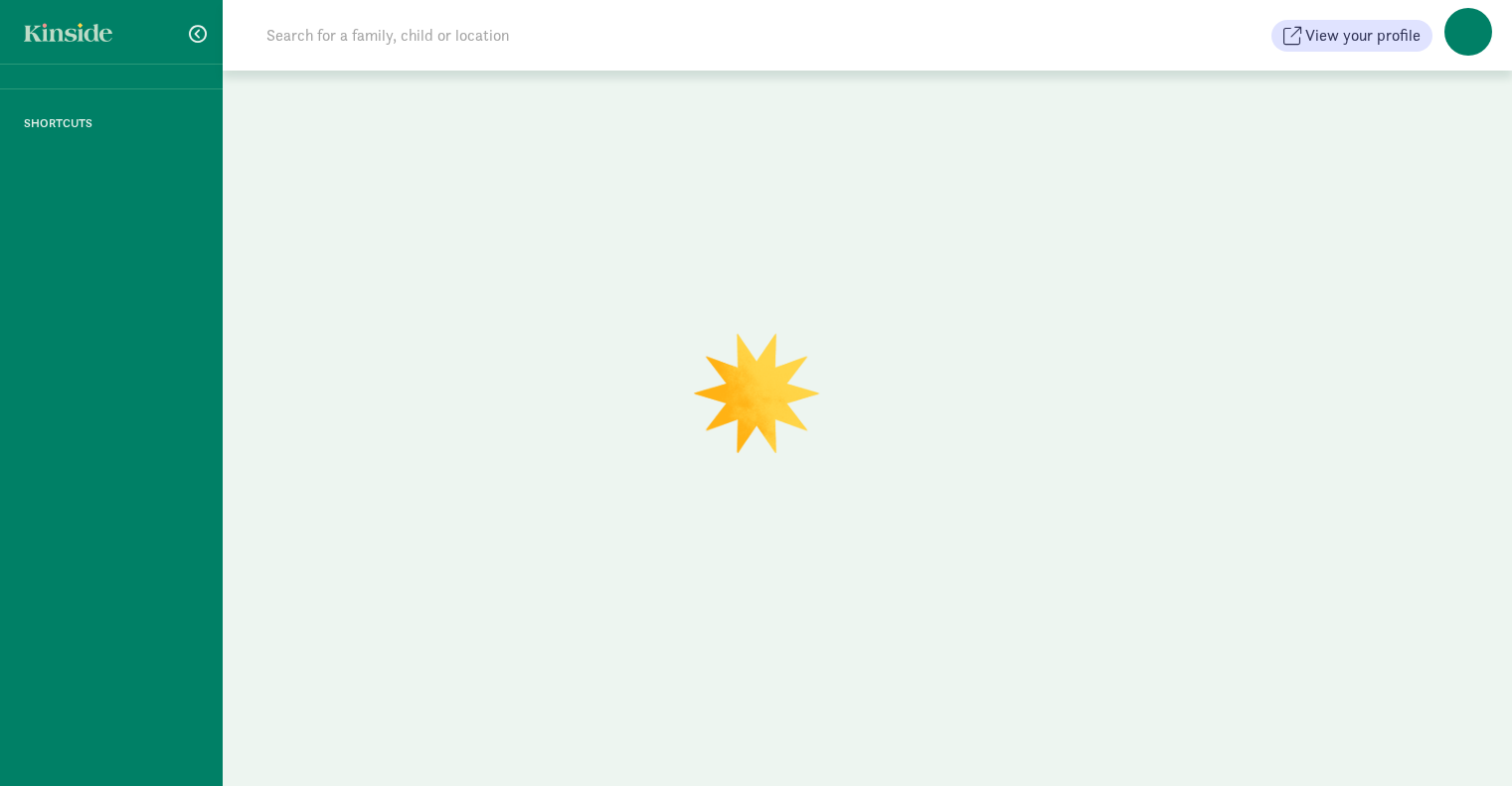 scroll, scrollTop: 0, scrollLeft: 0, axis: both 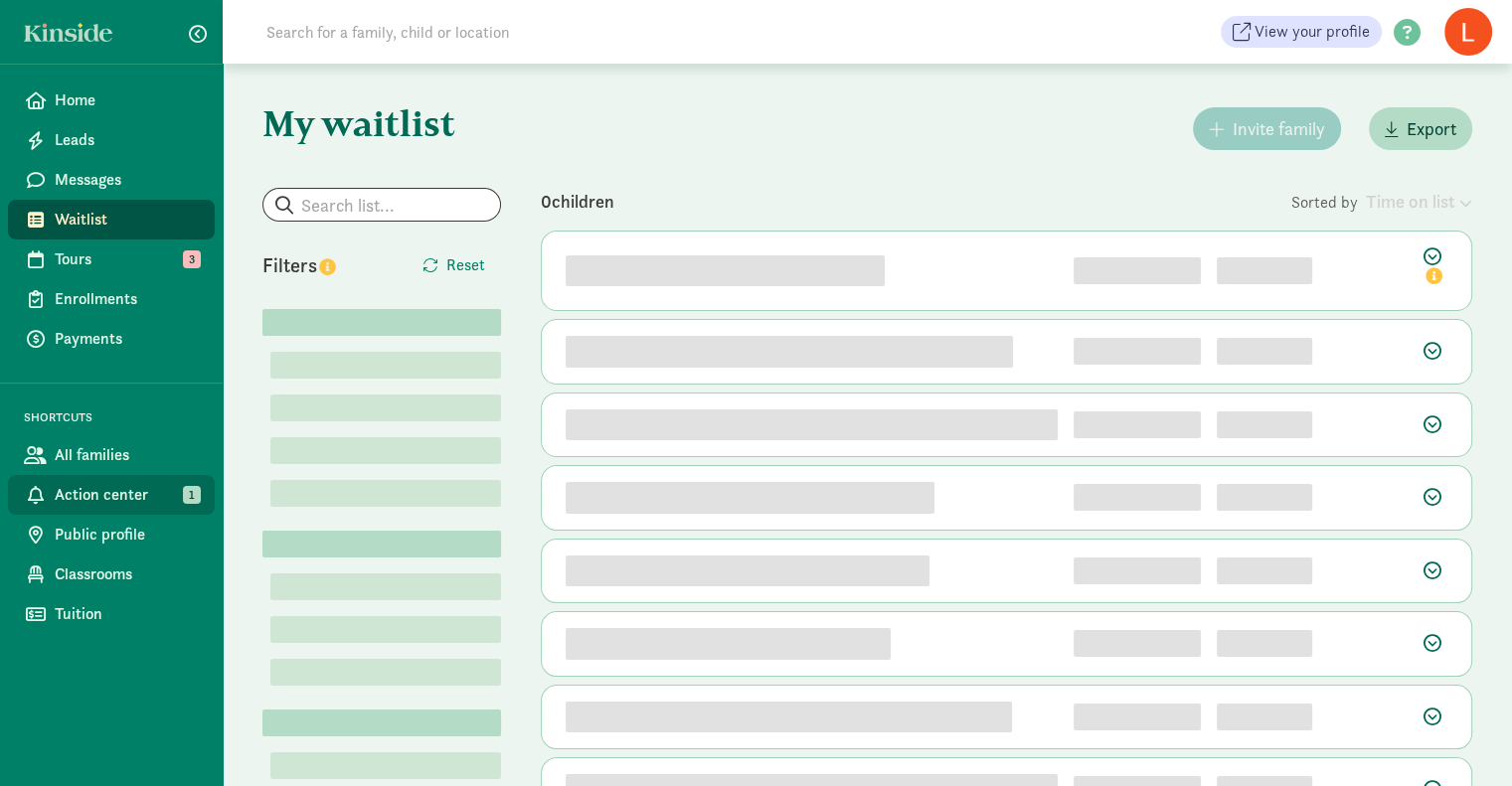 click on "Action center" at bounding box center [126, 495] 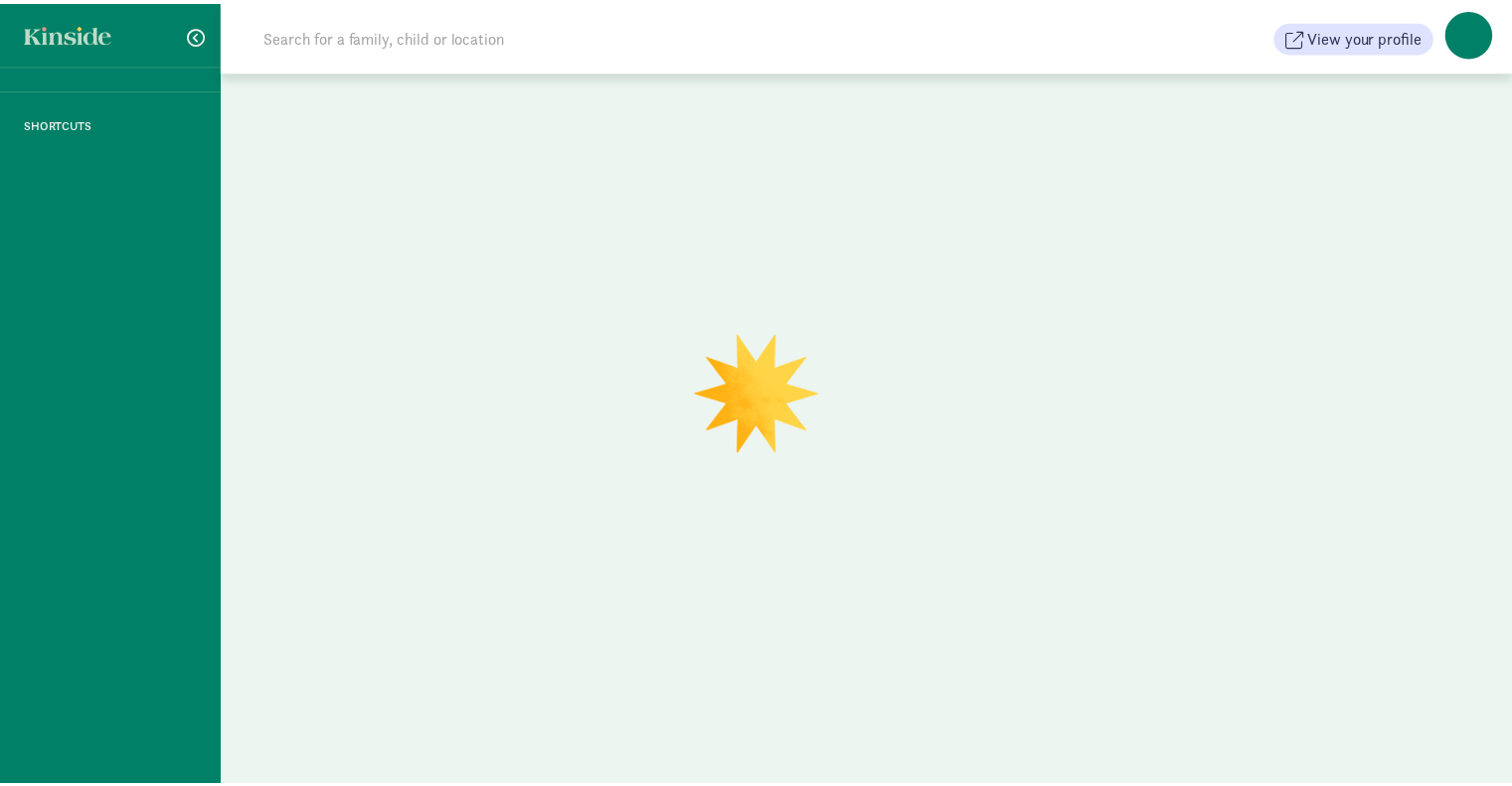 scroll, scrollTop: 0, scrollLeft: 0, axis: both 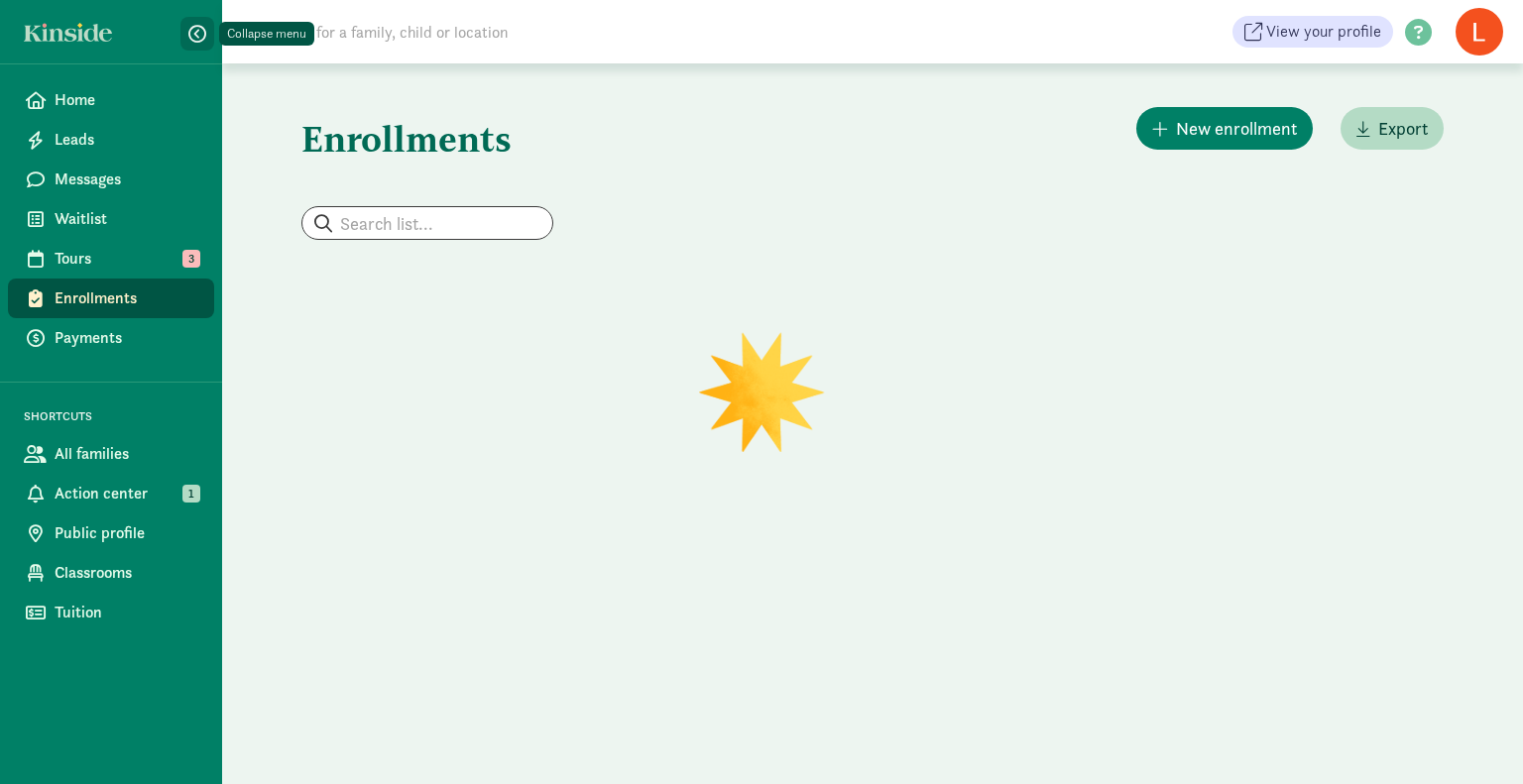 click at bounding box center [197, 34] 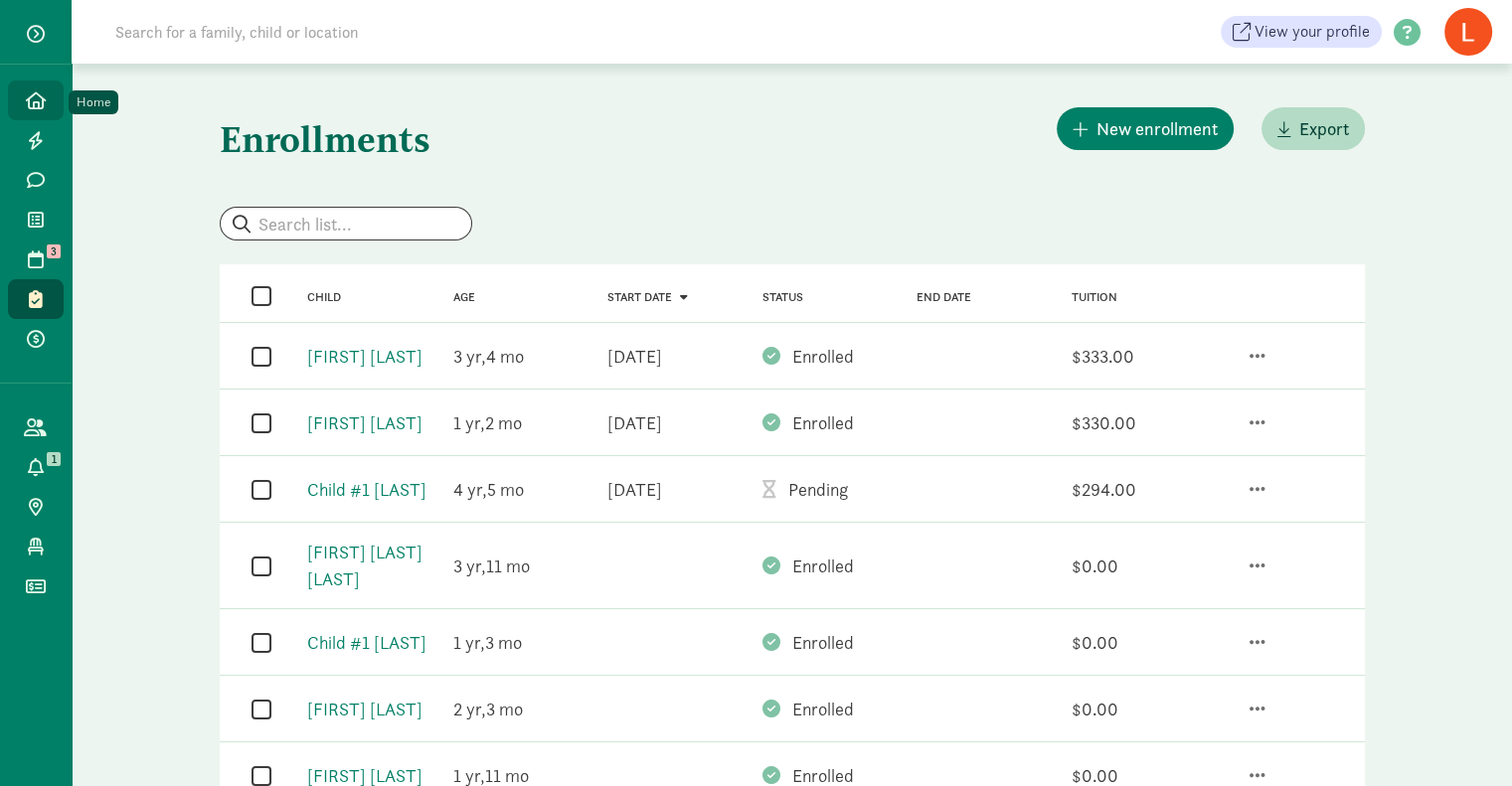 click at bounding box center [36, 100] 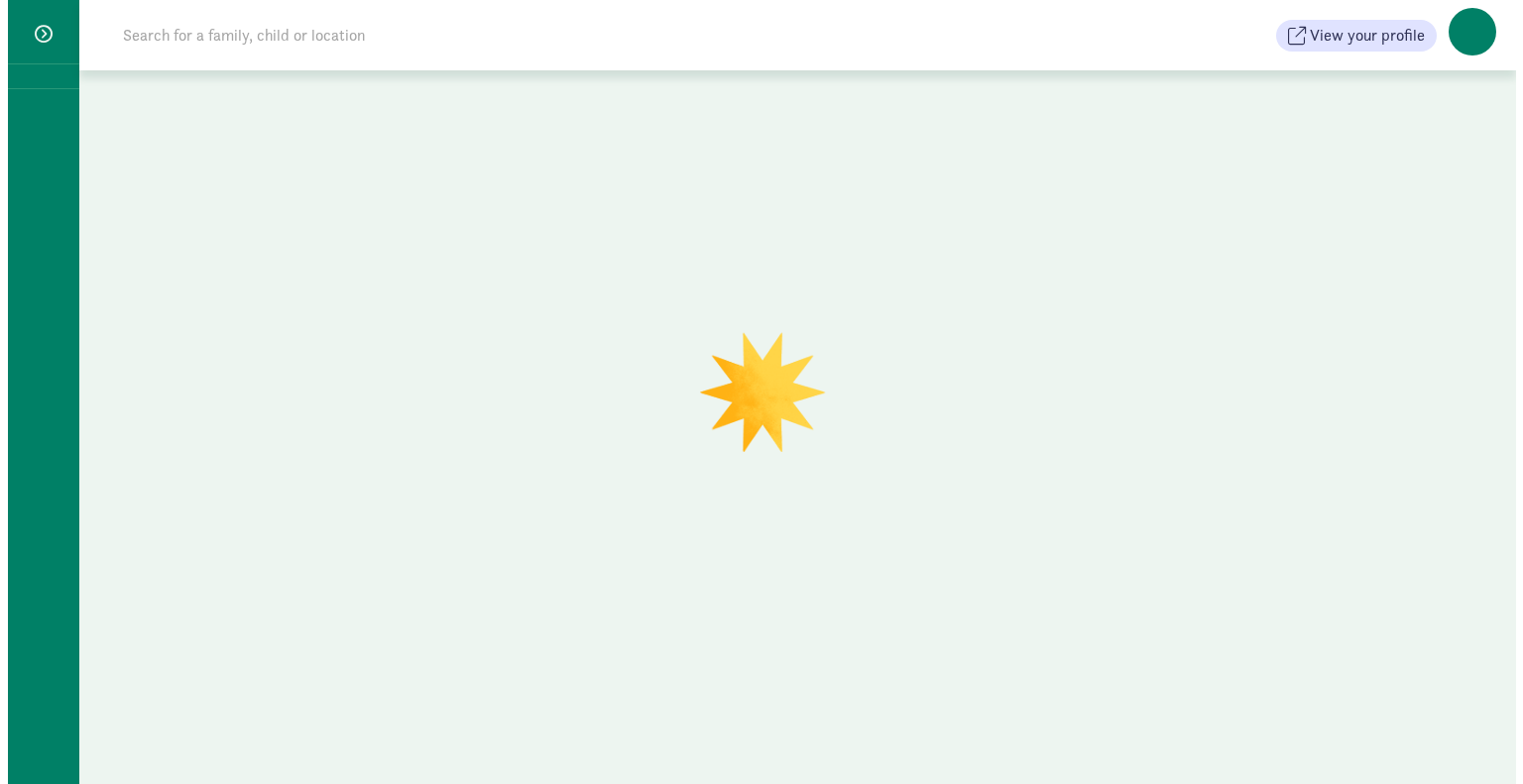 scroll, scrollTop: 0, scrollLeft: 0, axis: both 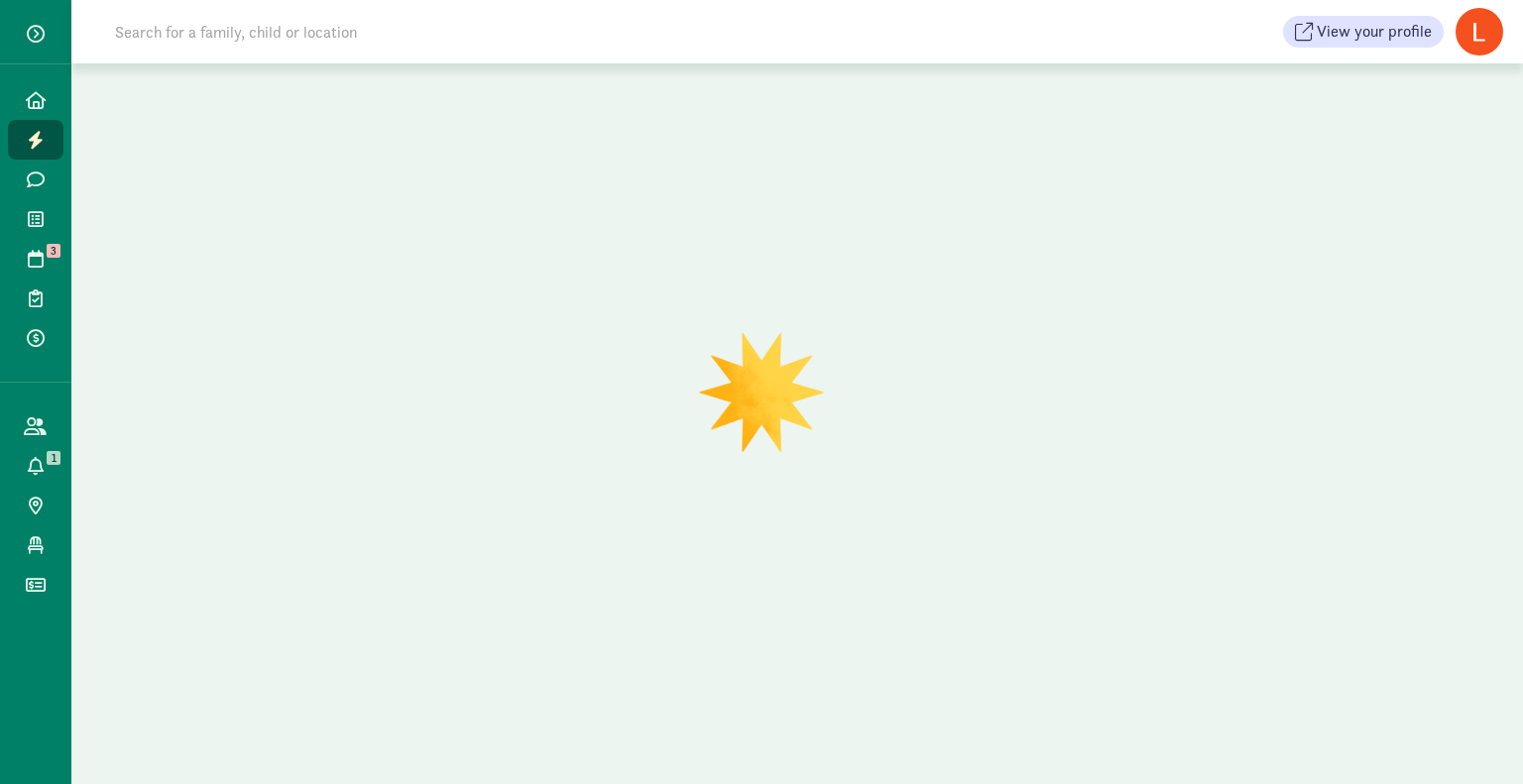 click at bounding box center [1479, 32] 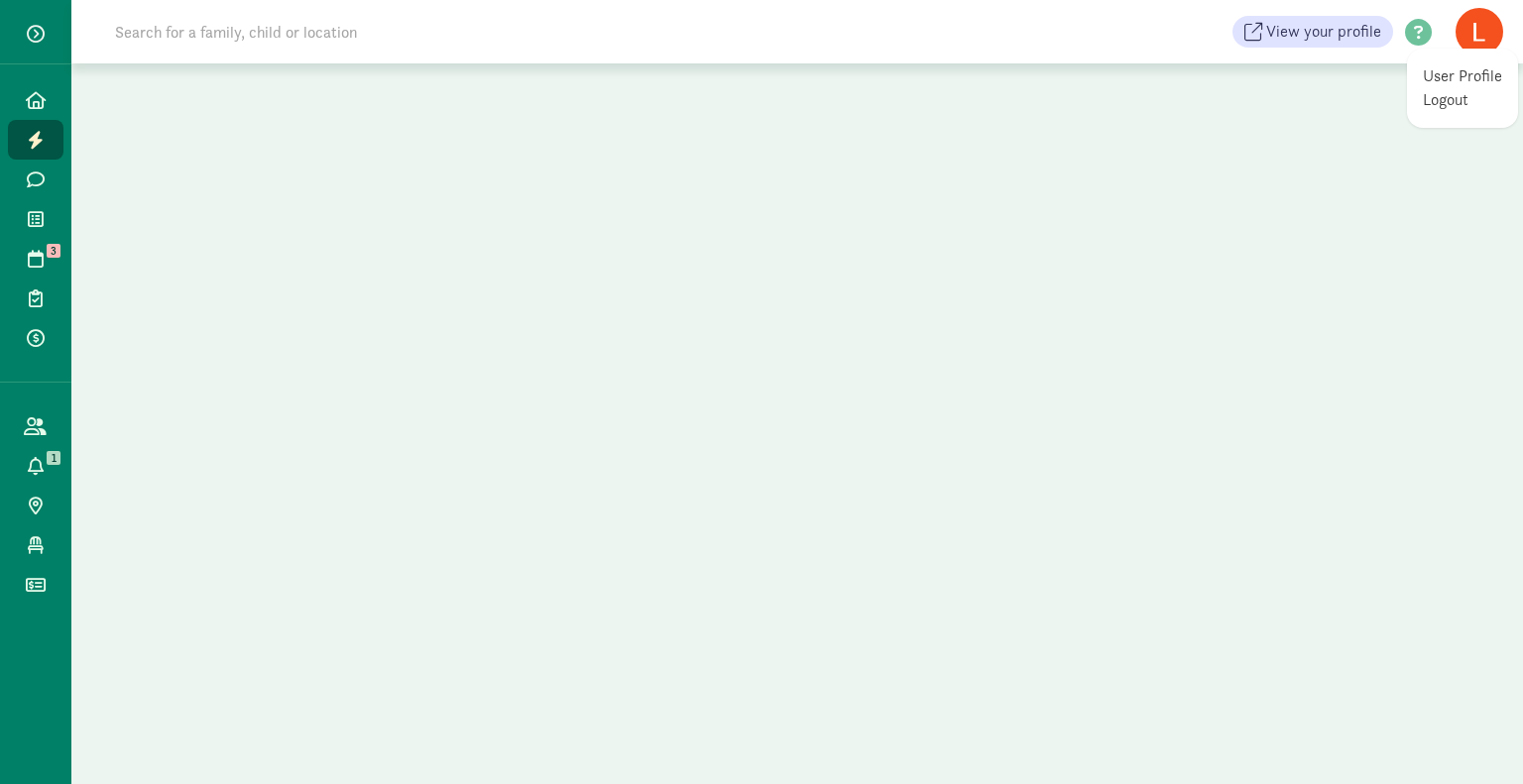 click on "User Profile" at bounding box center [1463, 76] 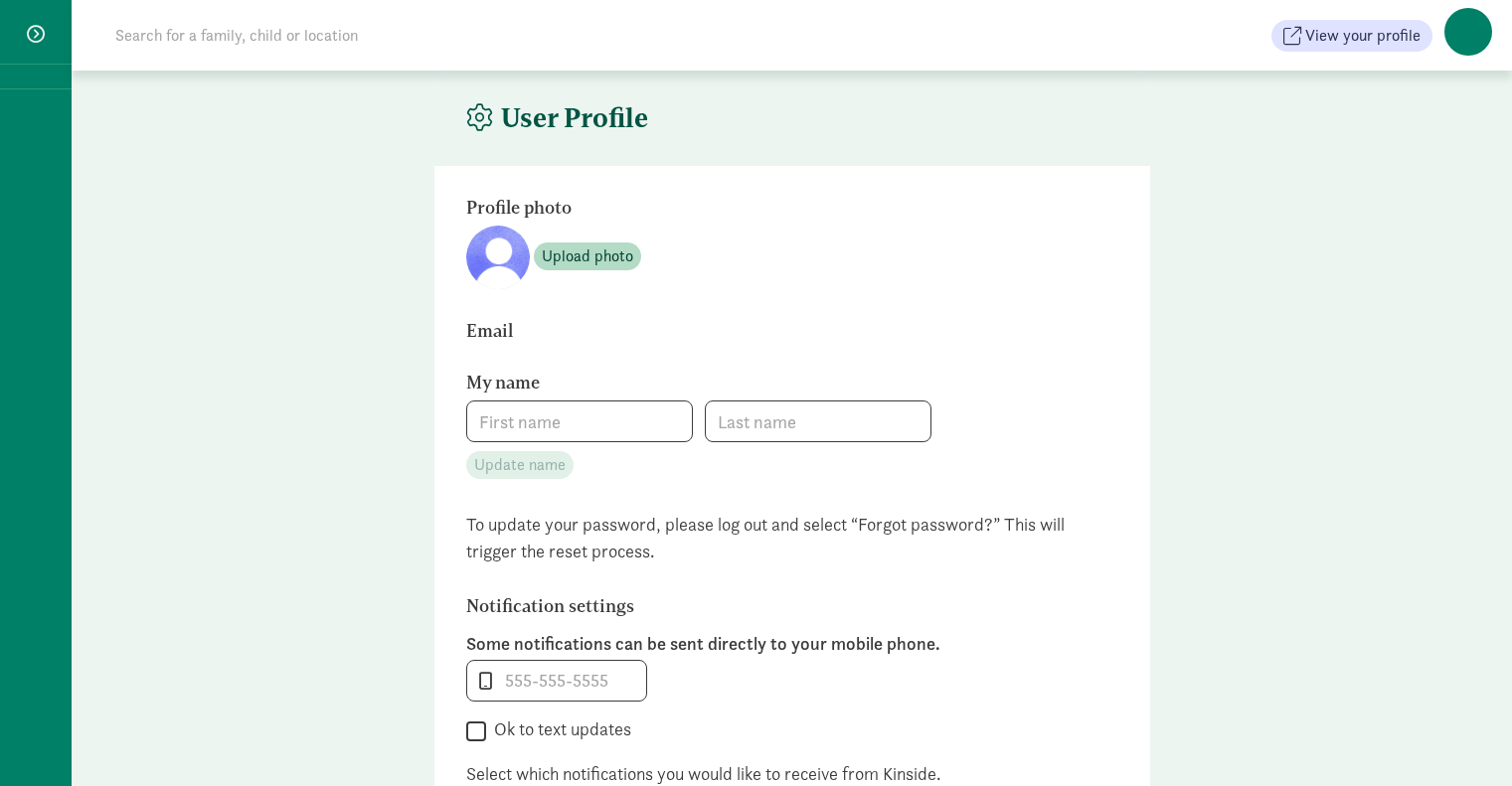 scroll, scrollTop: 0, scrollLeft: 0, axis: both 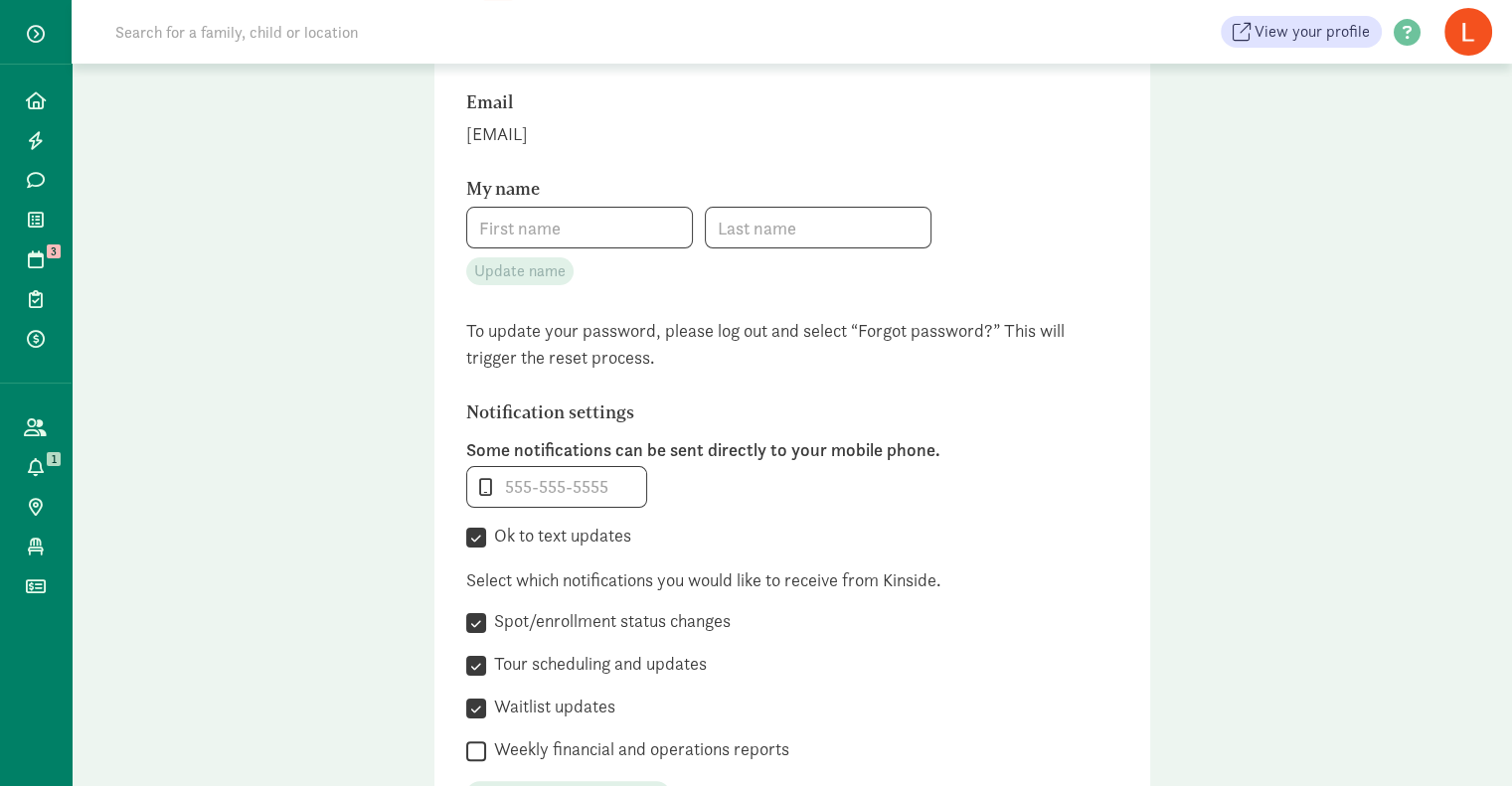 type on "[FIRST]" 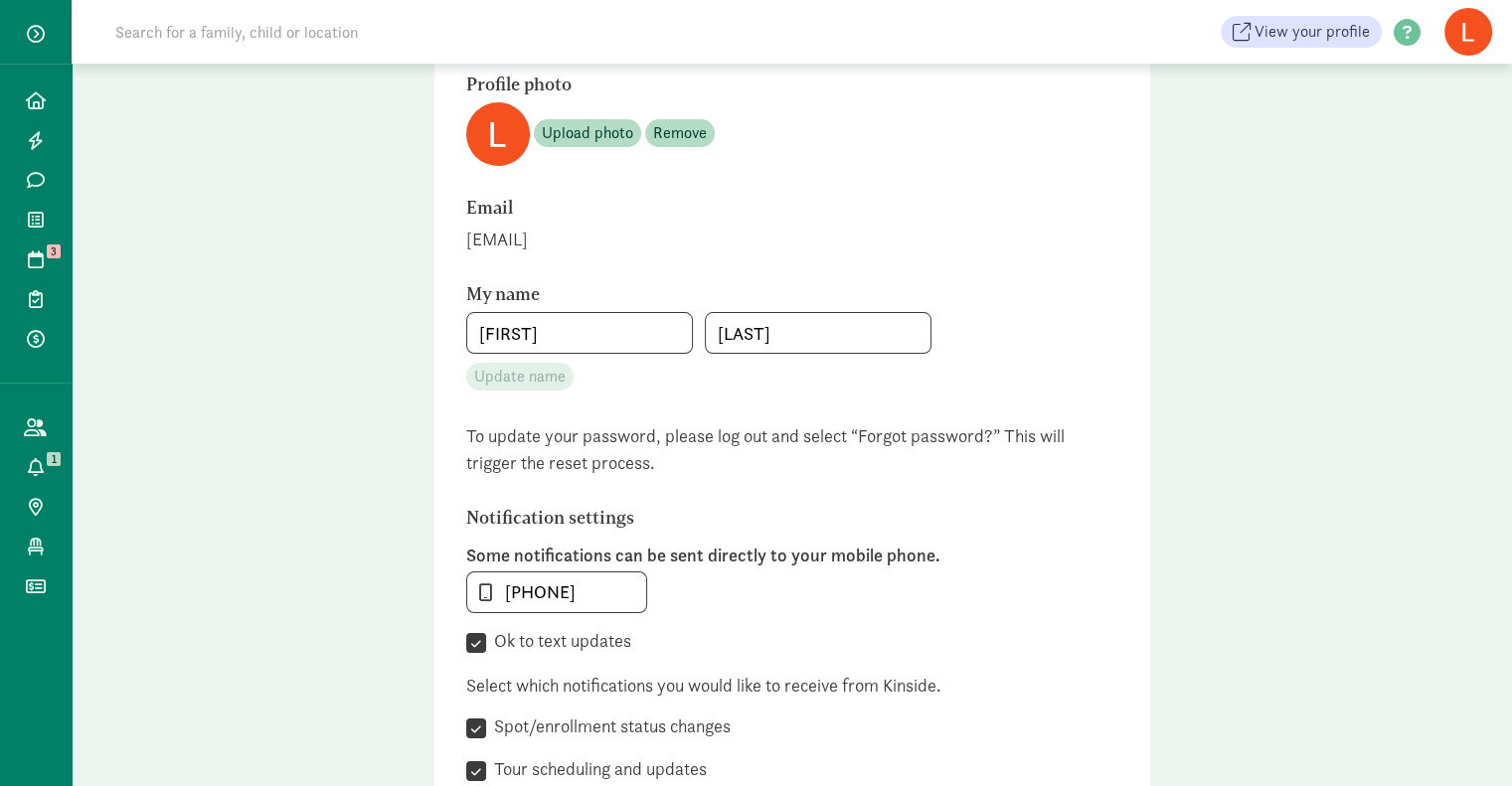 scroll, scrollTop: 0, scrollLeft: 0, axis: both 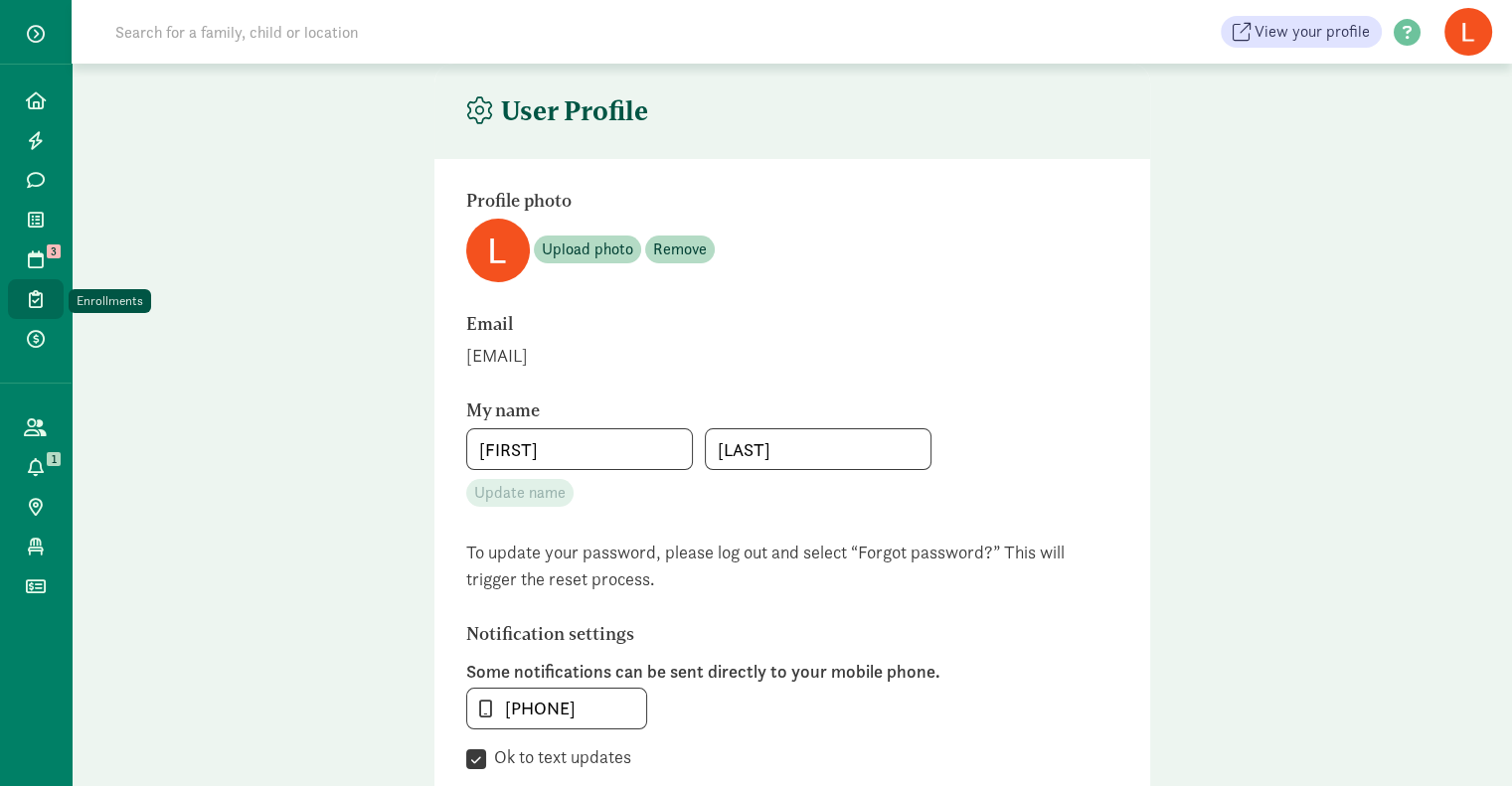 click at bounding box center [36, 299] 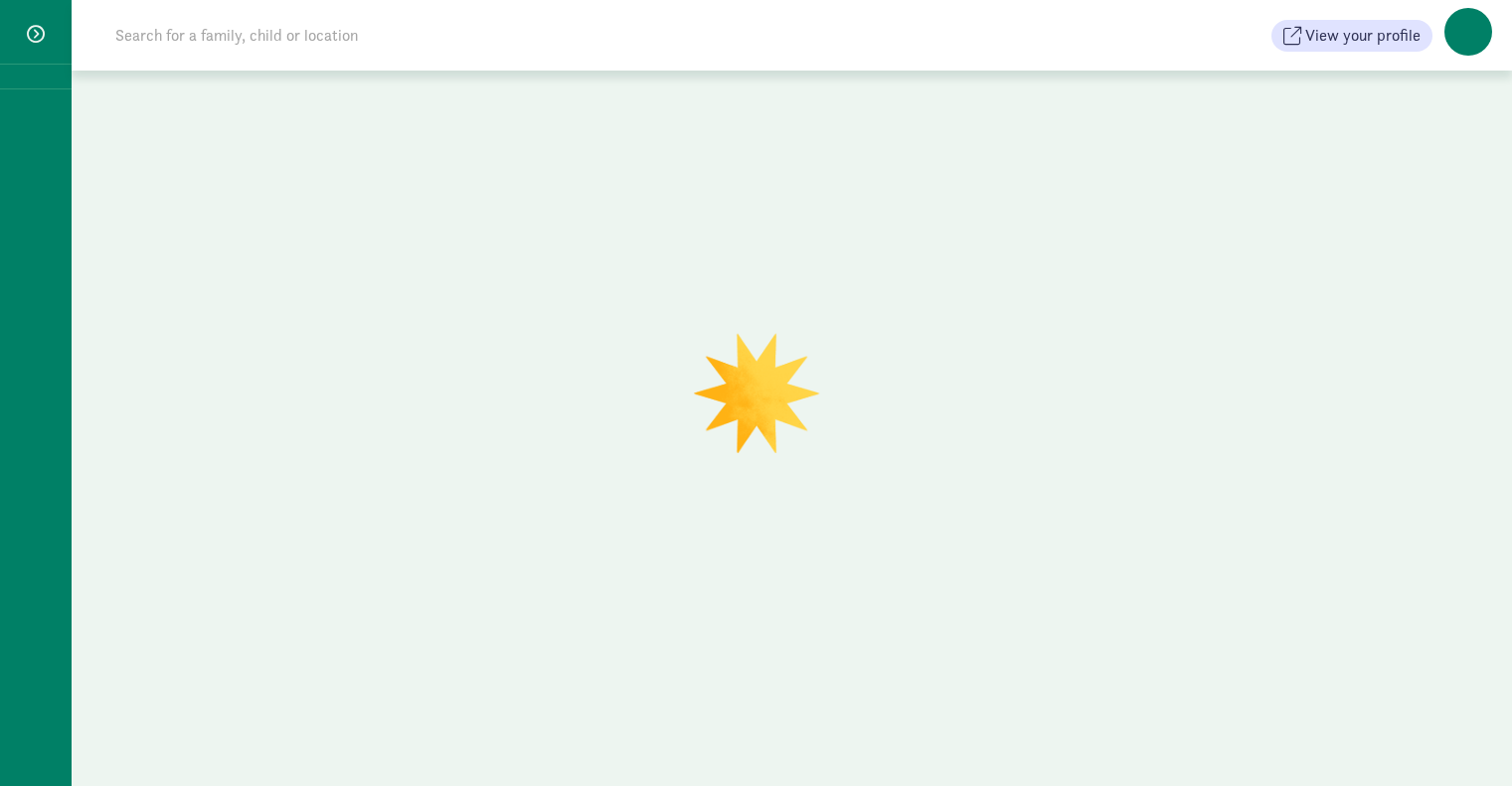 scroll, scrollTop: 0, scrollLeft: 0, axis: both 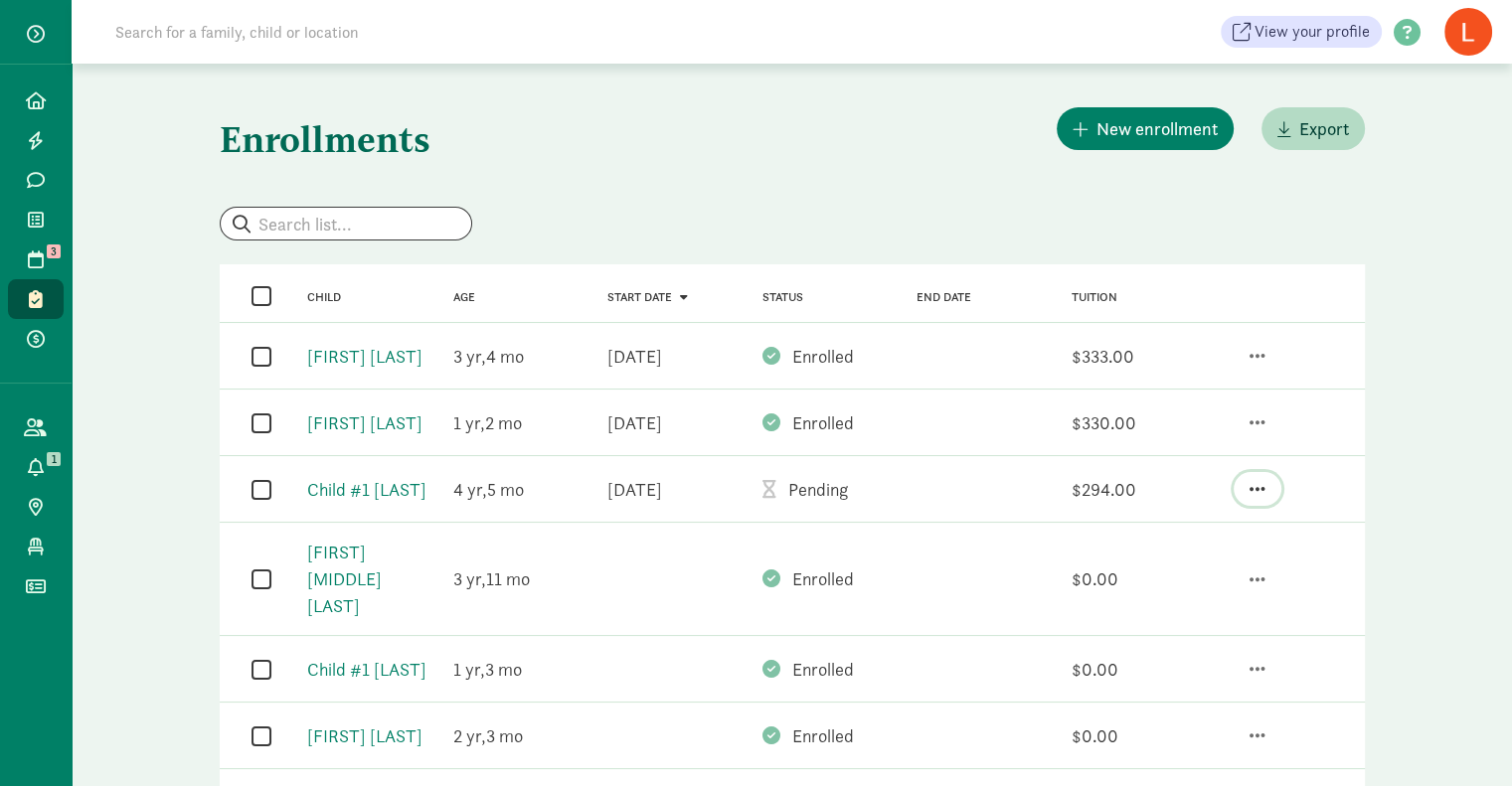click at bounding box center [1258, 489] 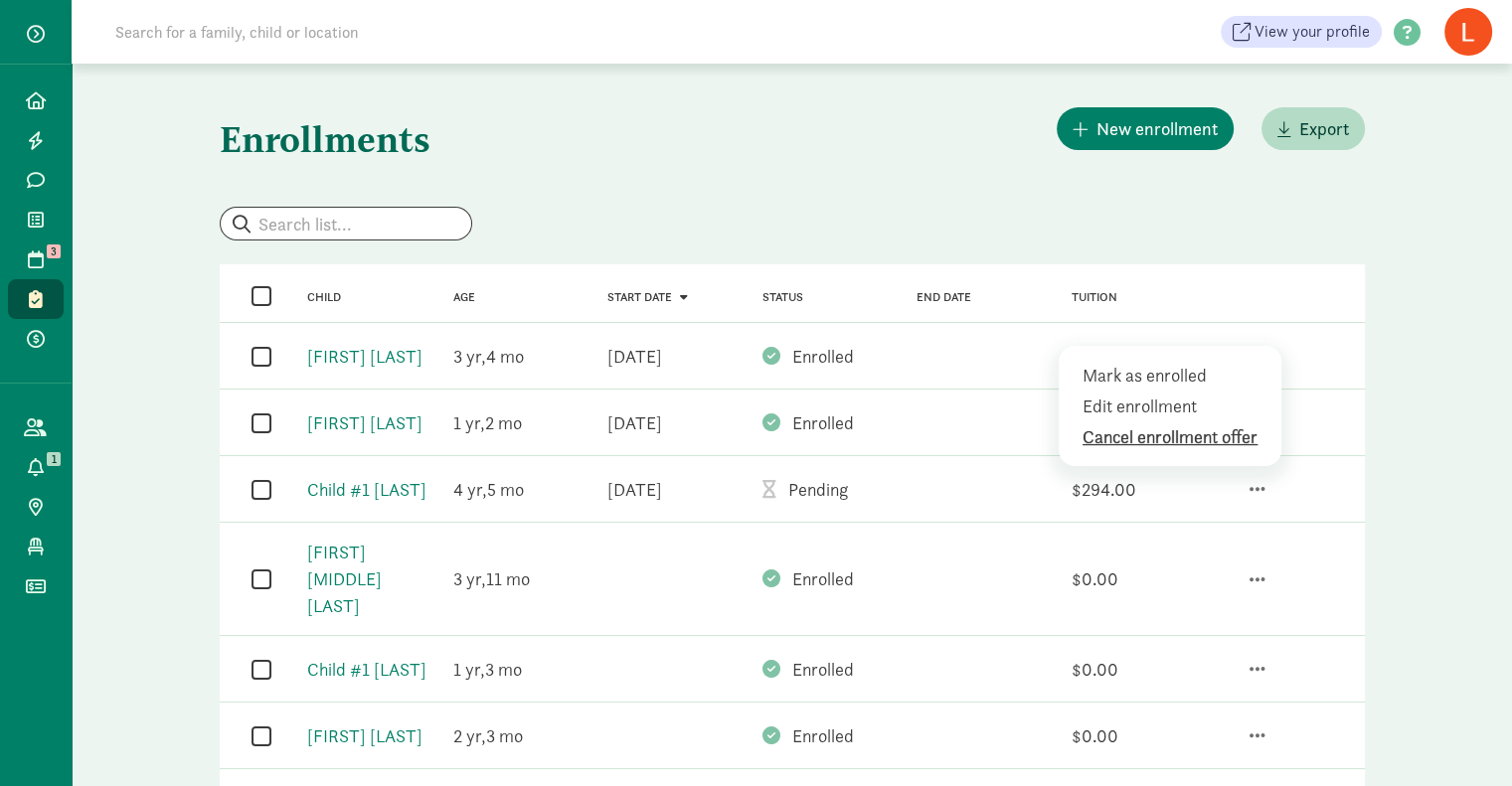 click on "Cancel enrollment offer" 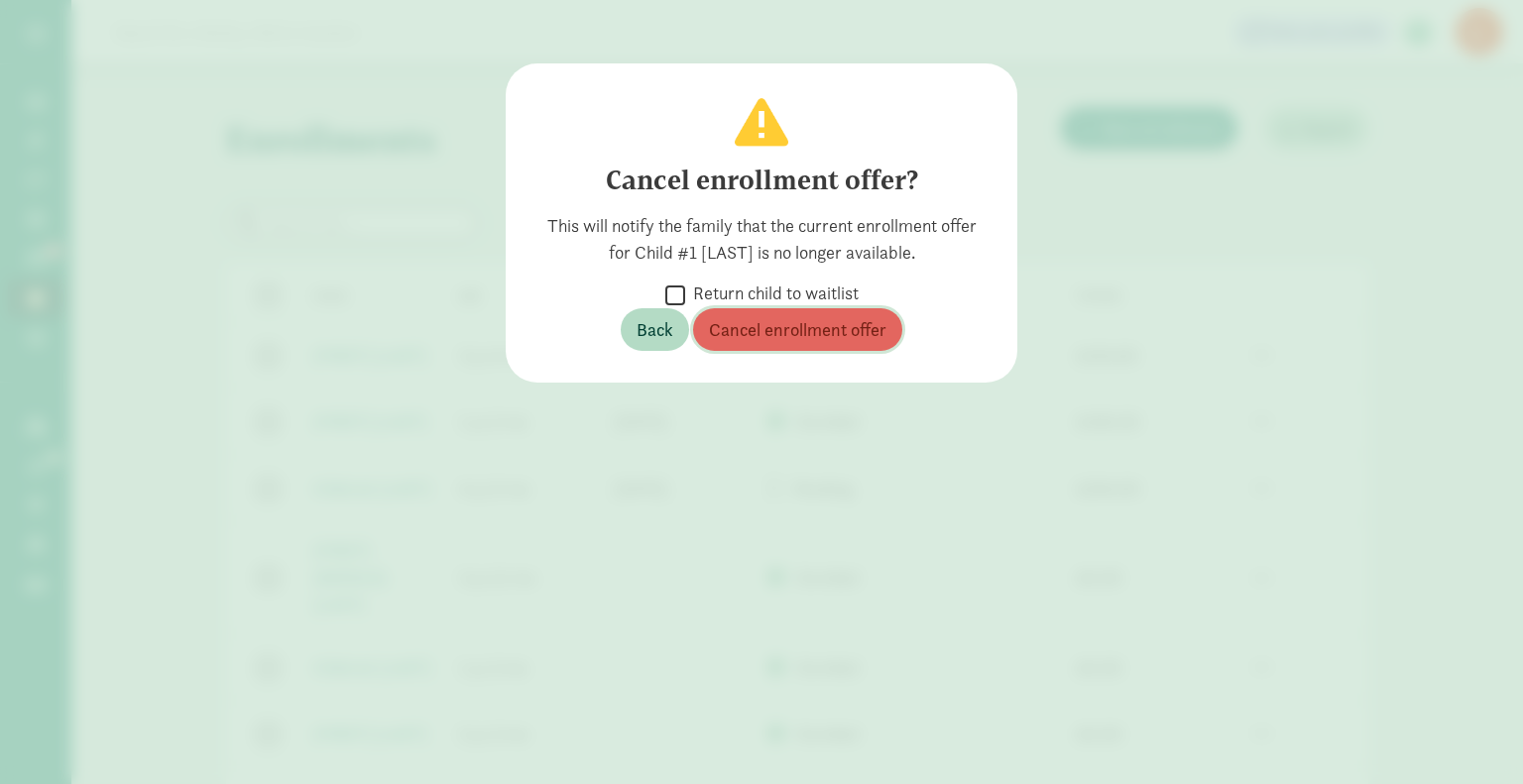 click on "Cancel enrollment offer" at bounding box center [797, 329] 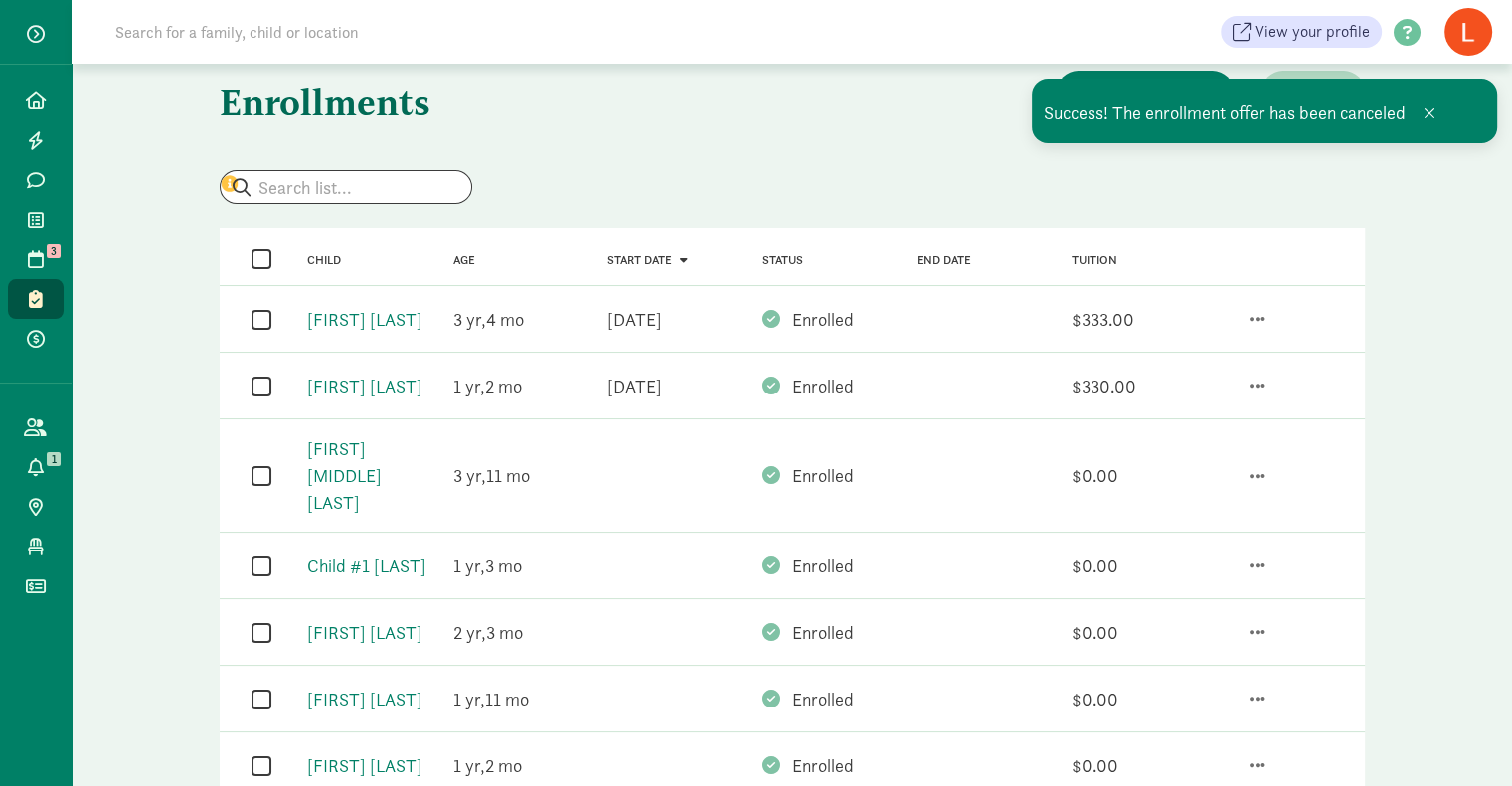 scroll, scrollTop: 0, scrollLeft: 0, axis: both 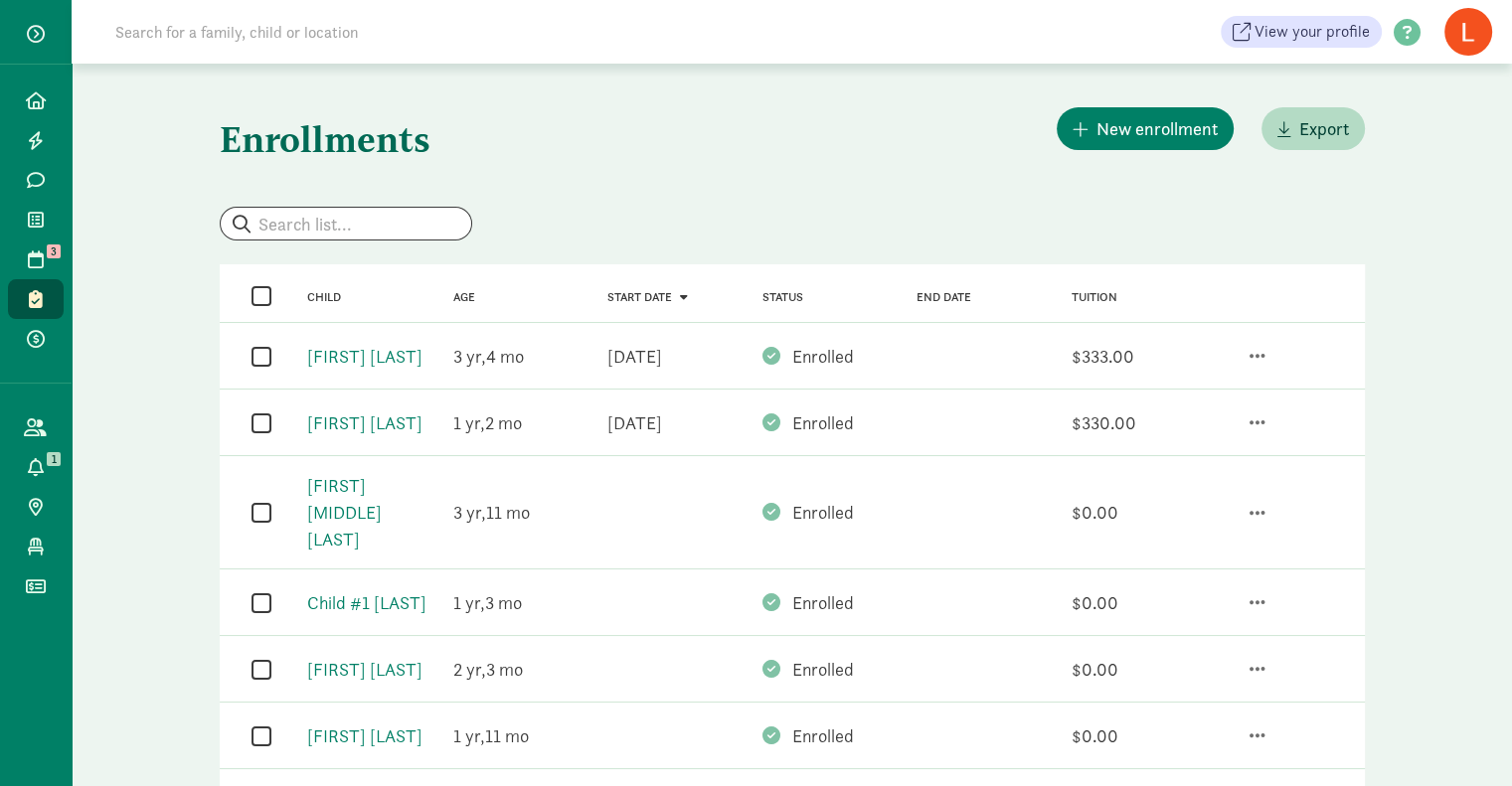 drag, startPoint x: 712, startPoint y: 364, endPoint x: 588, endPoint y: 355, distance: 124.32618 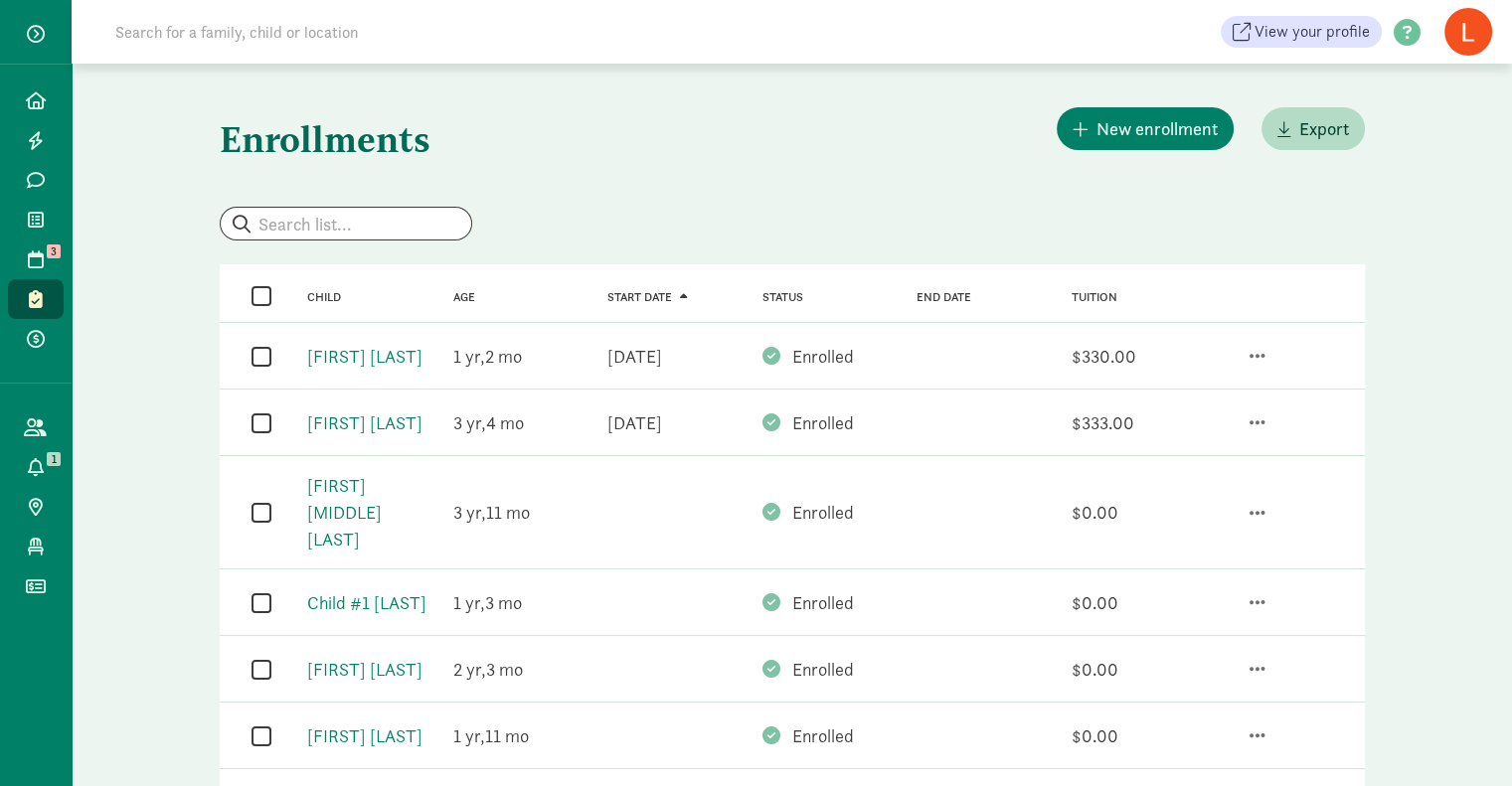 click at bounding box center [792, 224] 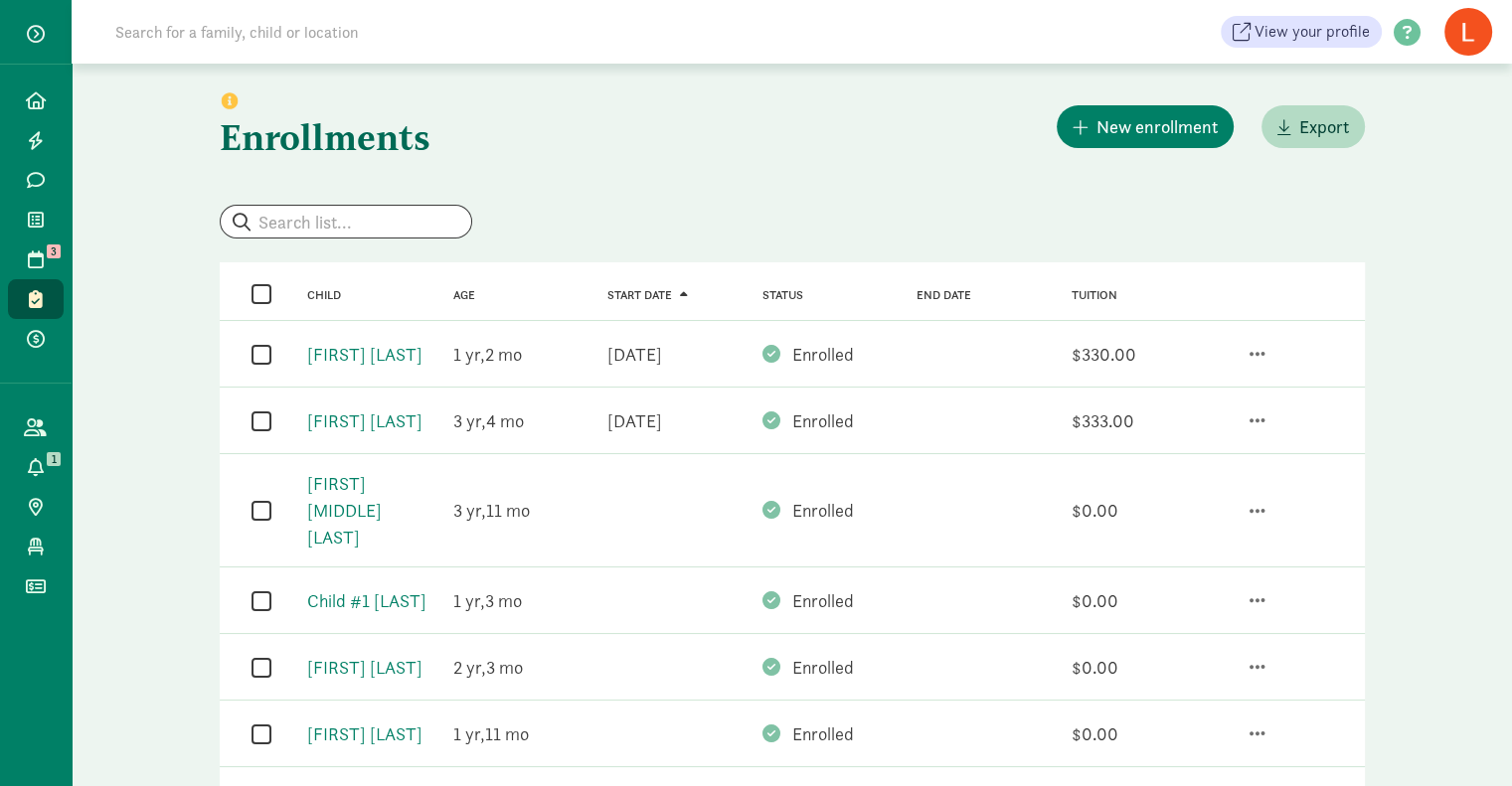 scroll, scrollTop: 0, scrollLeft: 0, axis: both 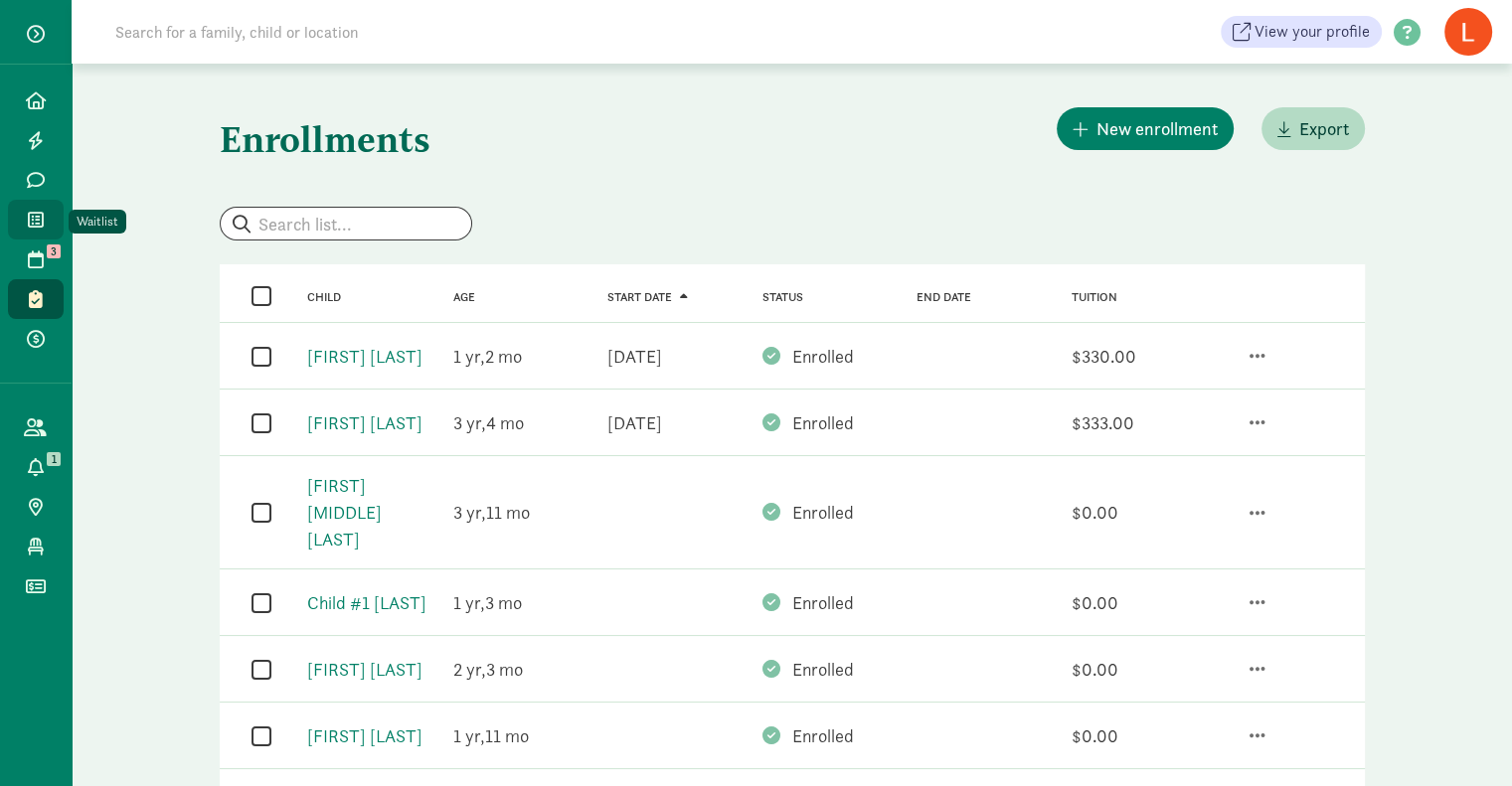 click at bounding box center [36, 220] 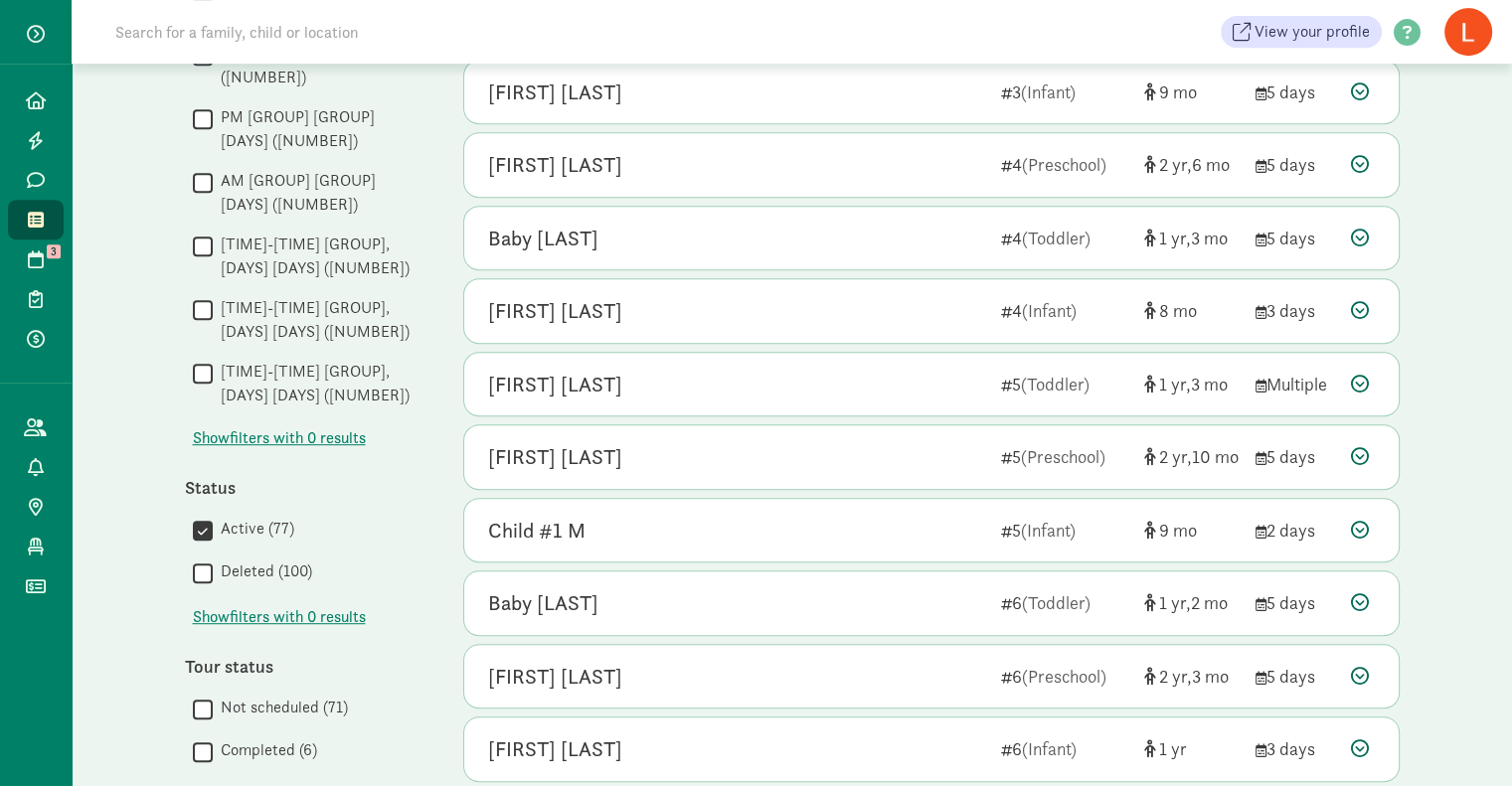 scroll, scrollTop: 991, scrollLeft: 0, axis: vertical 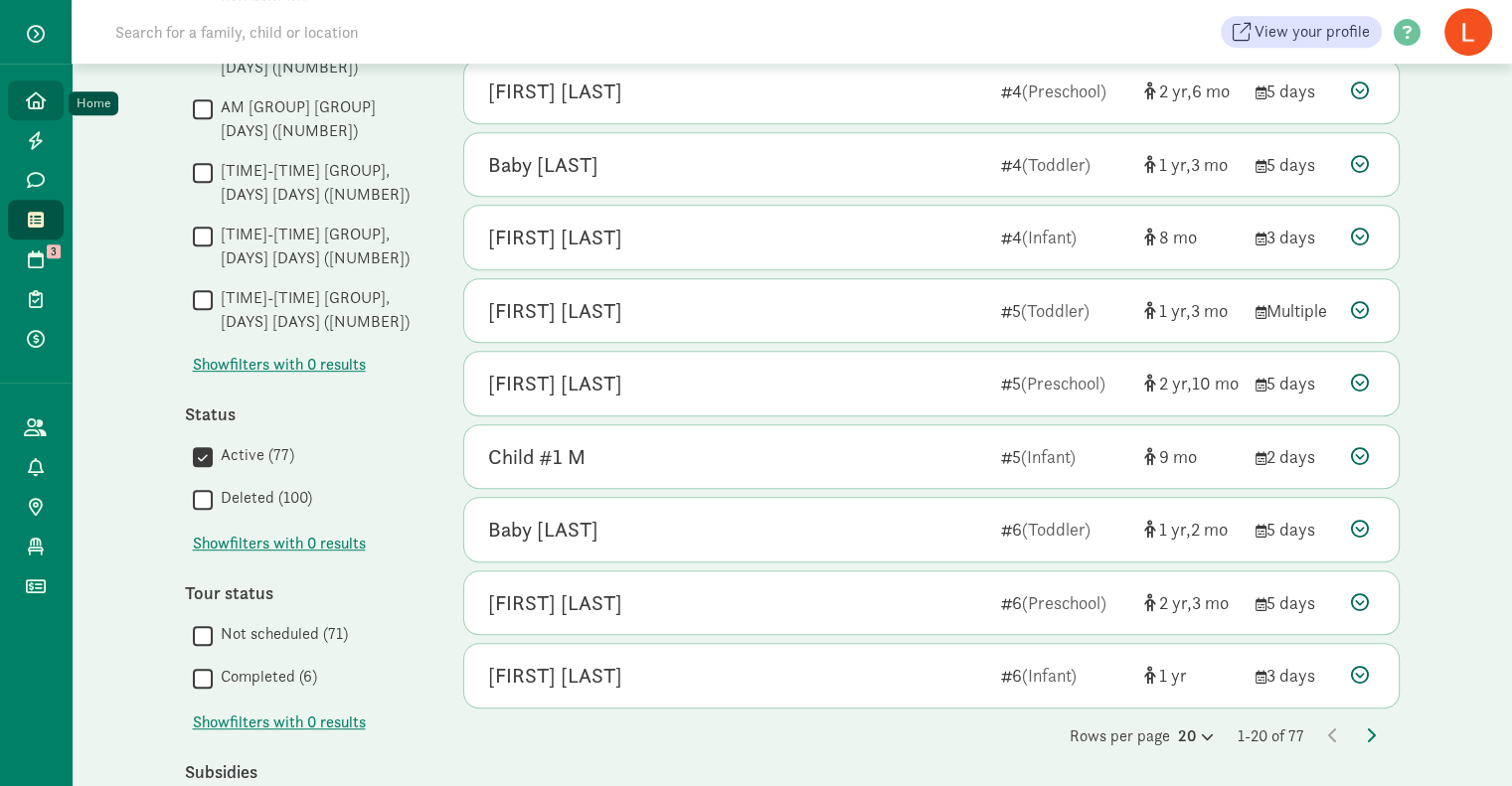 click at bounding box center [36, 100] 